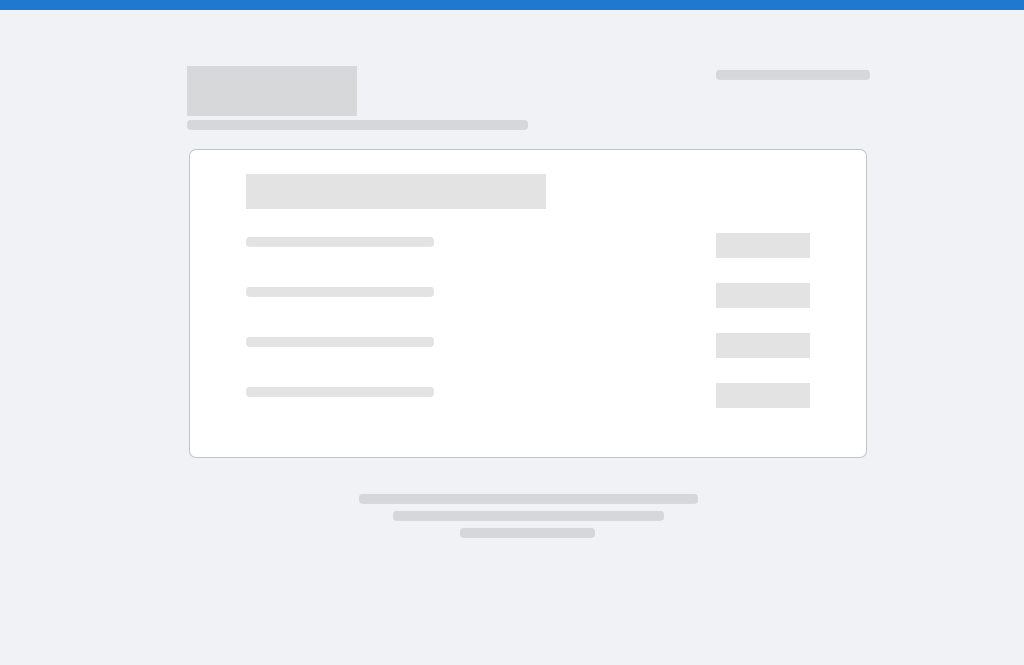 scroll, scrollTop: 0, scrollLeft: 0, axis: both 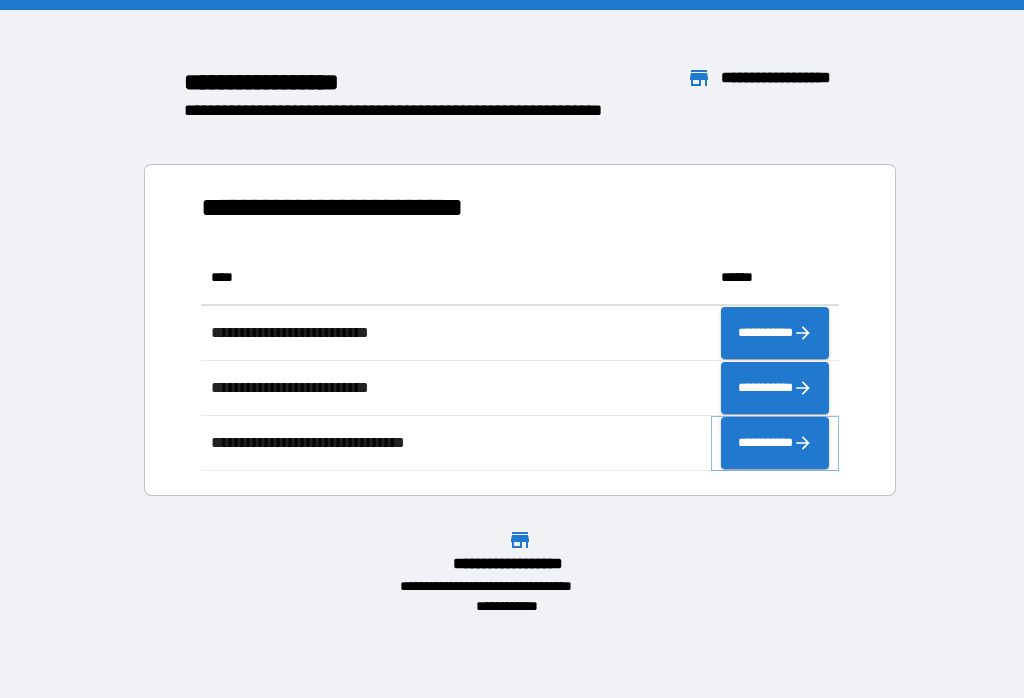 click on "**********" at bounding box center [775, 443] 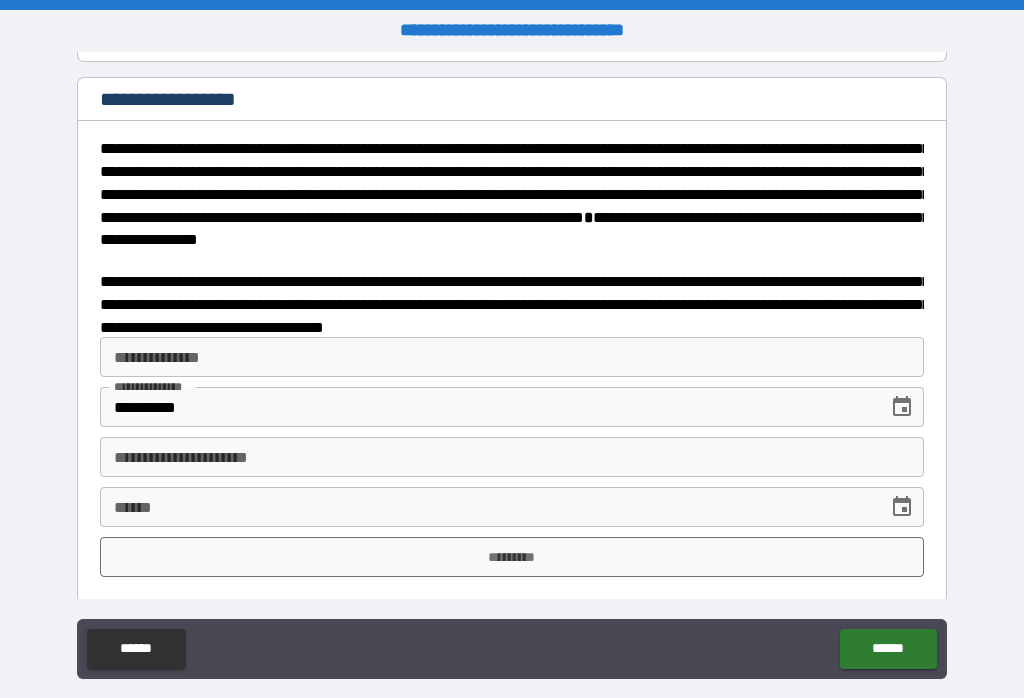 scroll, scrollTop: 3183, scrollLeft: 0, axis: vertical 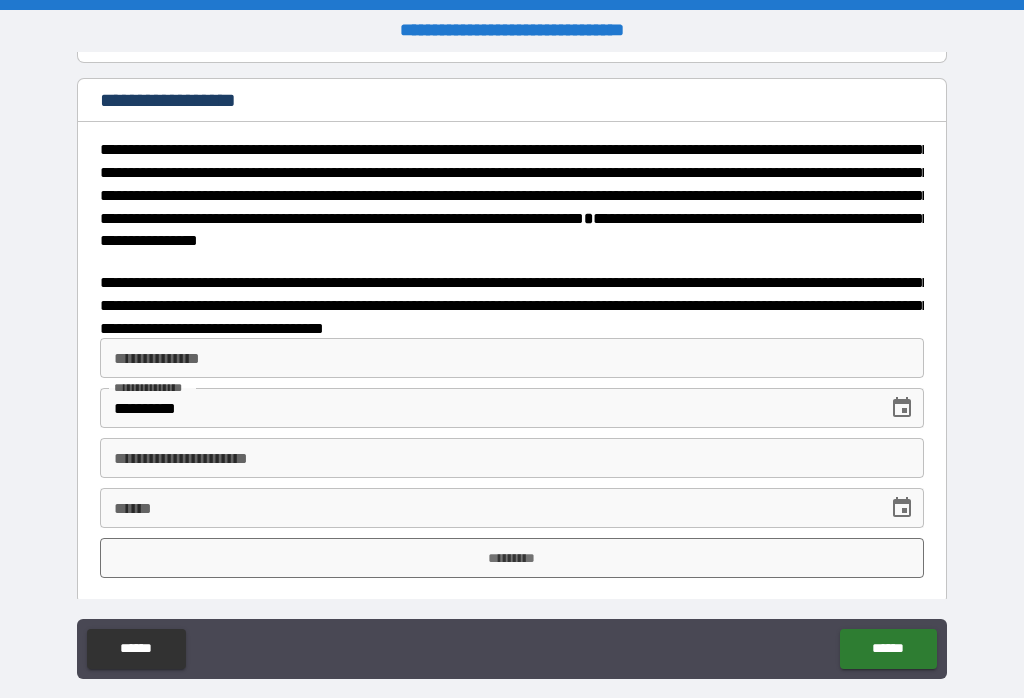 click on "**********" at bounding box center (512, 358) 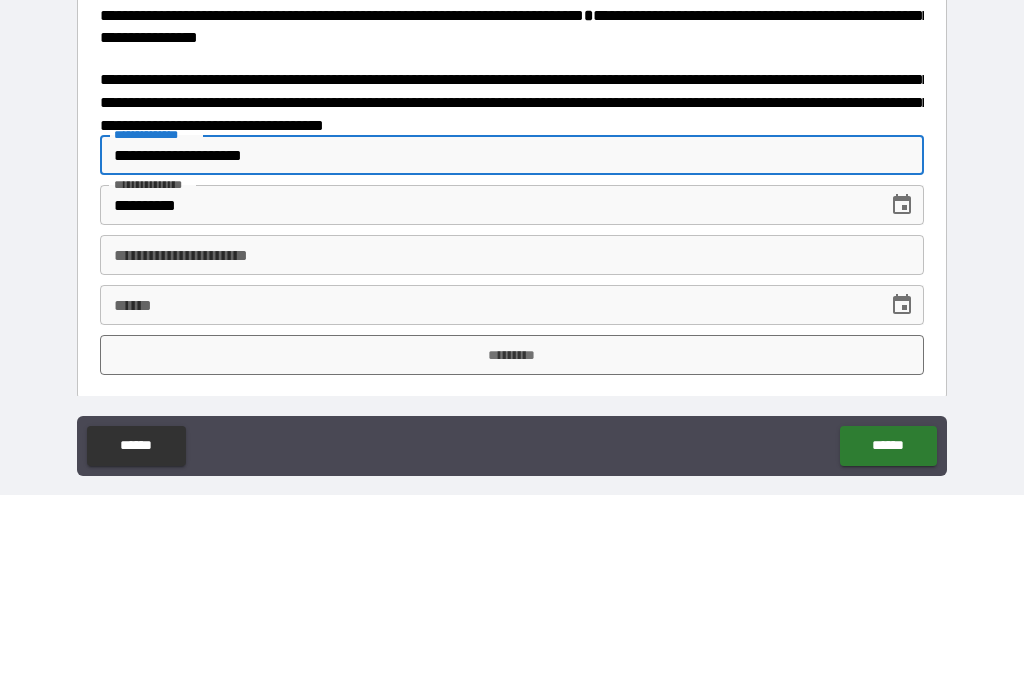 type on "**********" 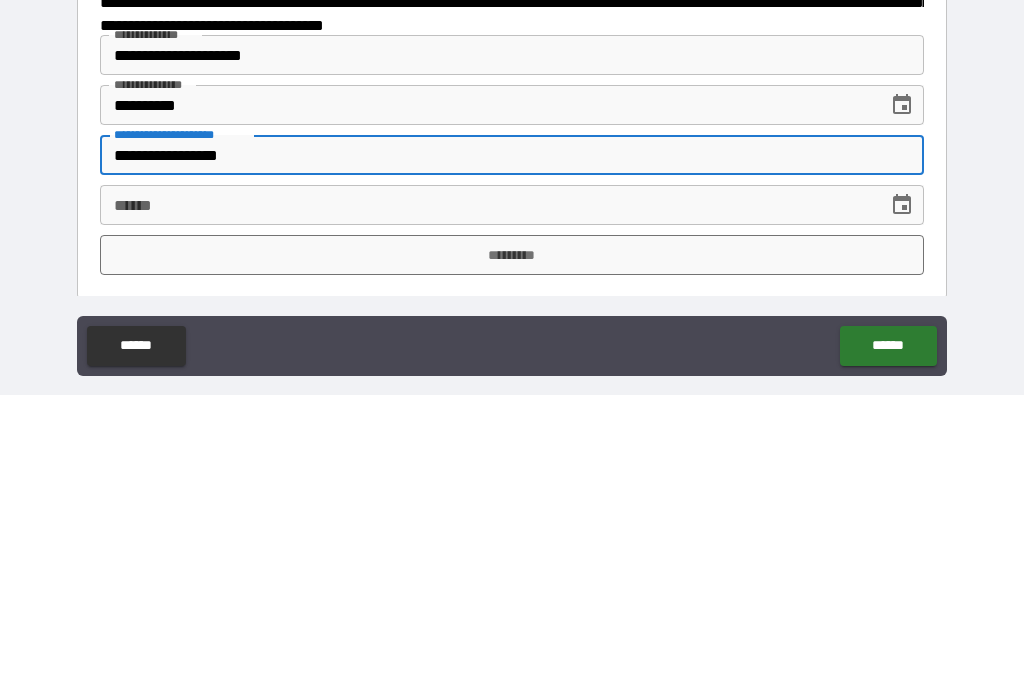 type on "**********" 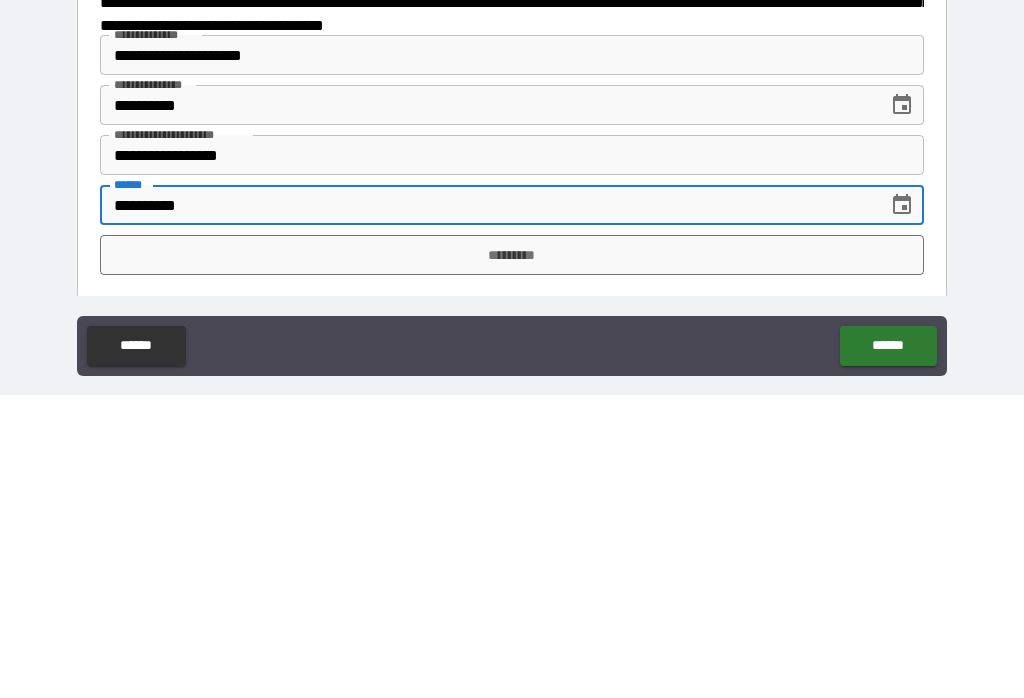 type on "**********" 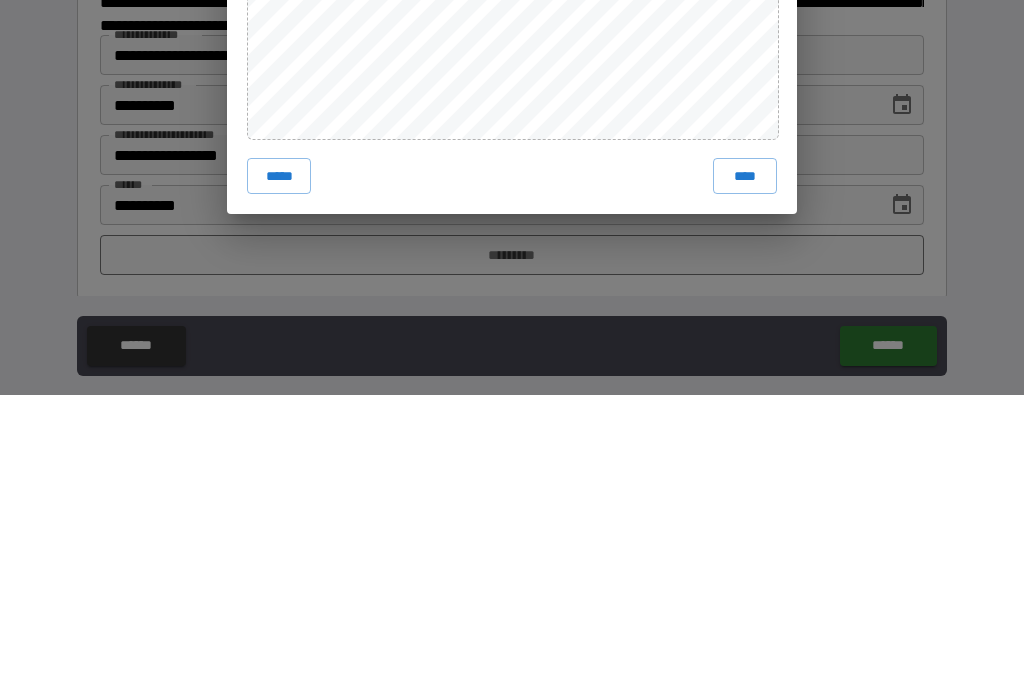 scroll, scrollTop: 32, scrollLeft: 0, axis: vertical 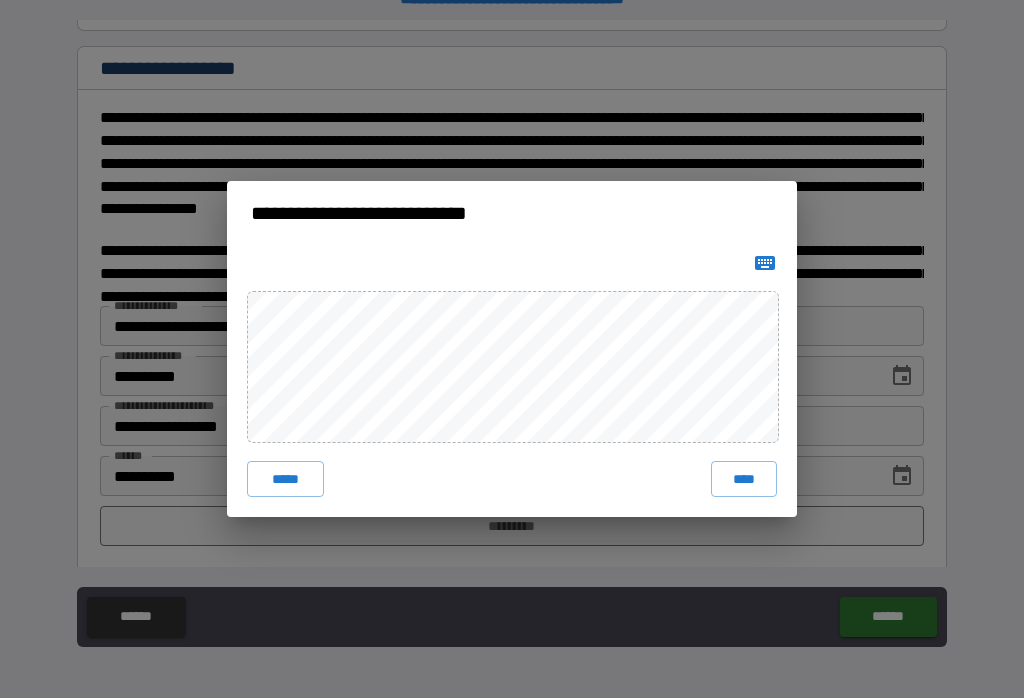 click on "****" at bounding box center (744, 479) 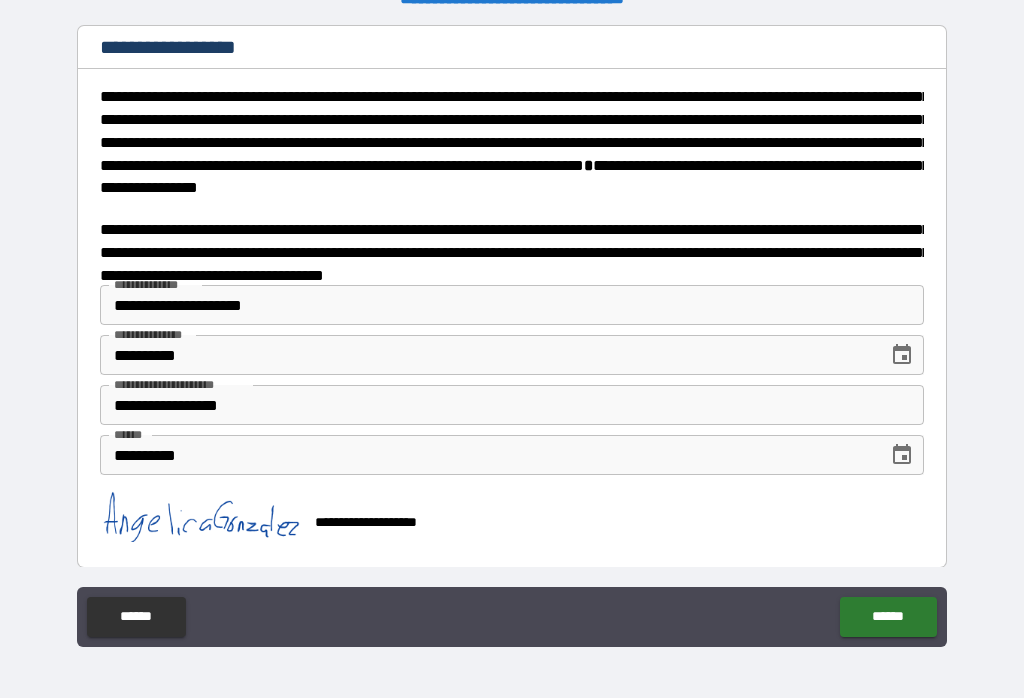scroll, scrollTop: 3200, scrollLeft: 0, axis: vertical 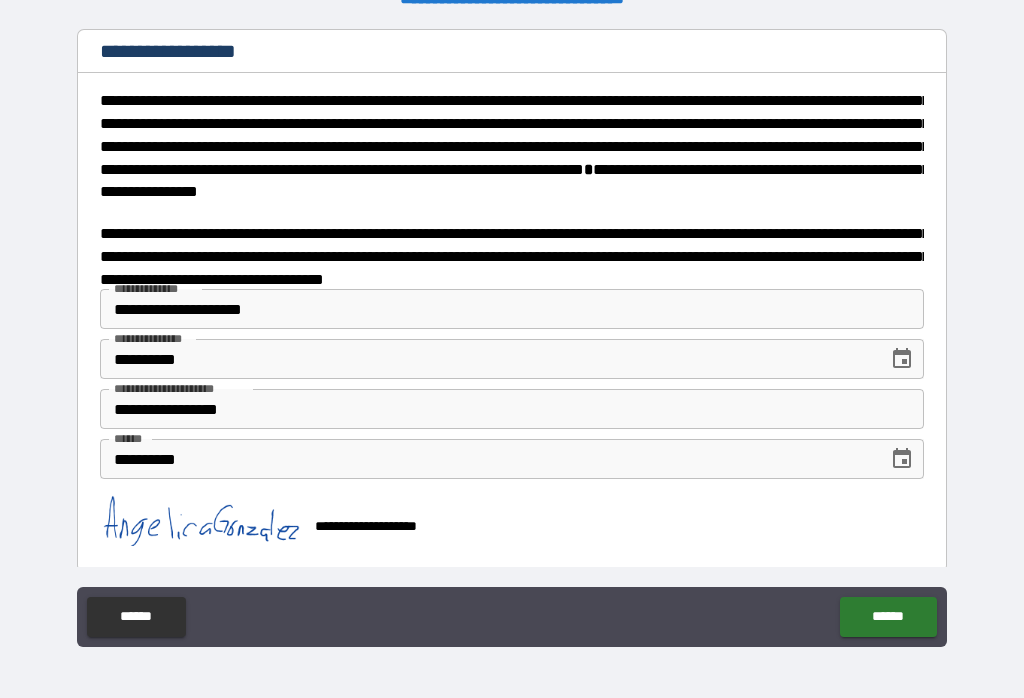 click on "******" at bounding box center [888, 617] 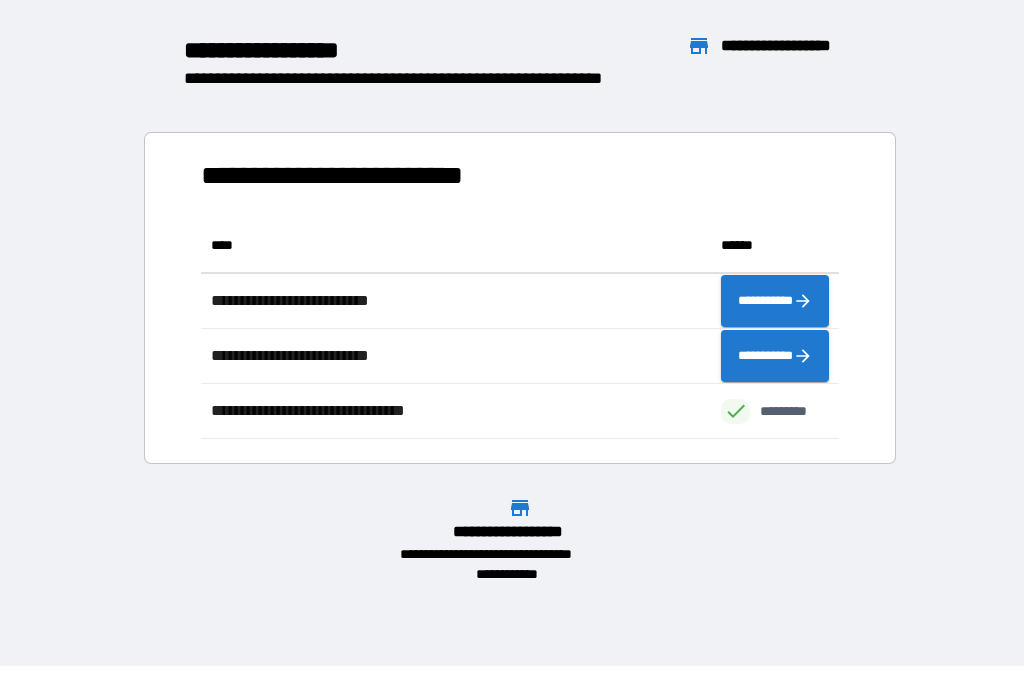 scroll, scrollTop: 221, scrollLeft: 638, axis: both 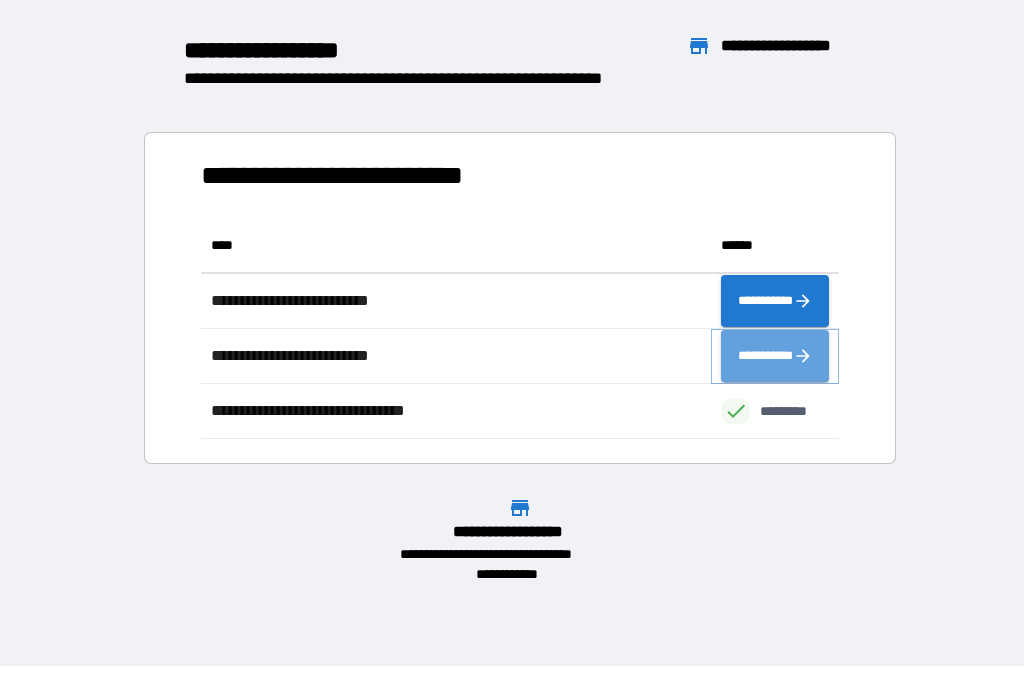 click on "**********" at bounding box center [775, 356] 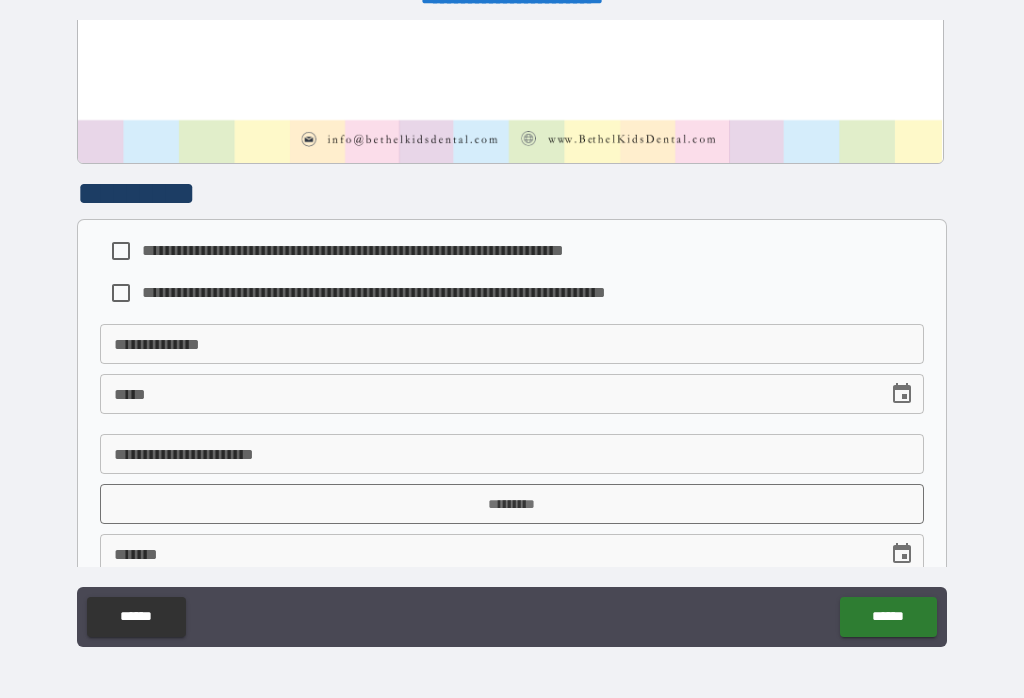 scroll, scrollTop: 1007, scrollLeft: 0, axis: vertical 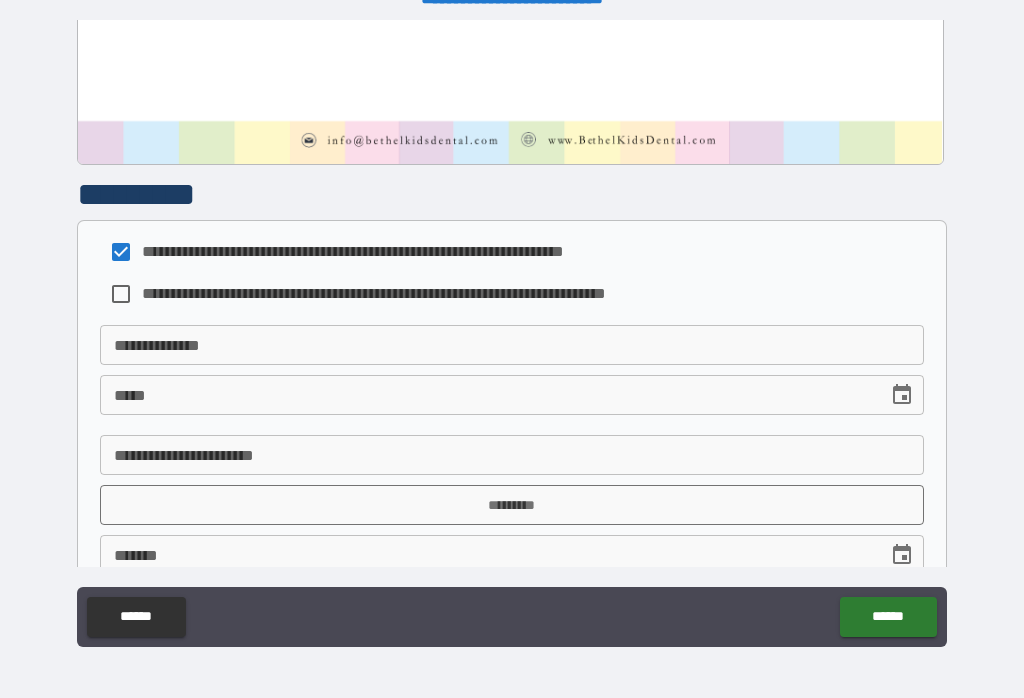 click on "**********" at bounding box center (512, 345) 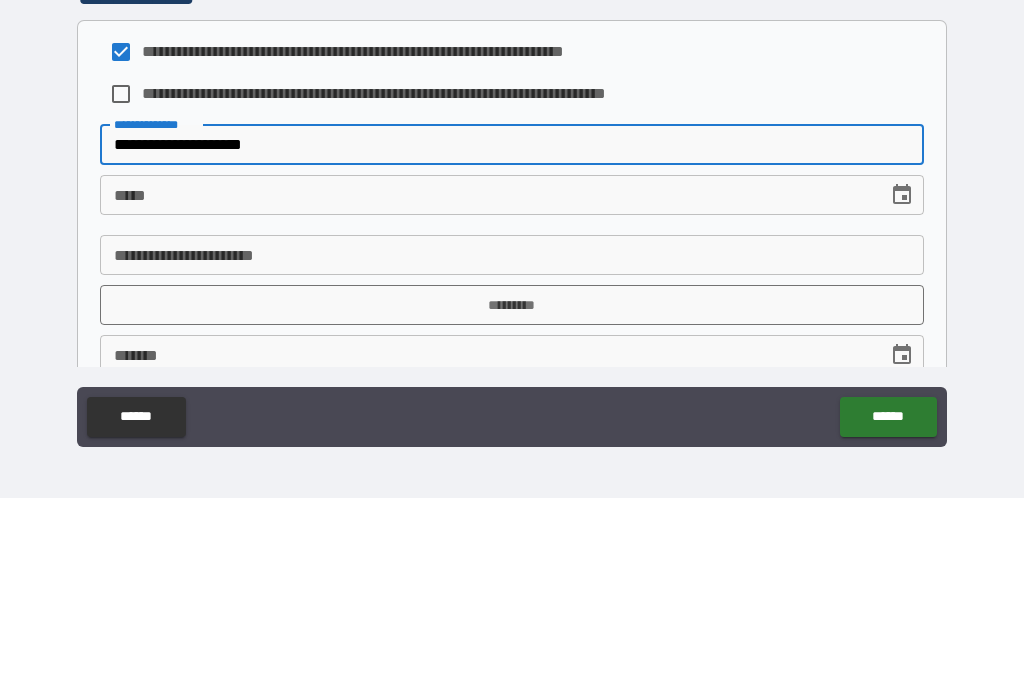 type on "**********" 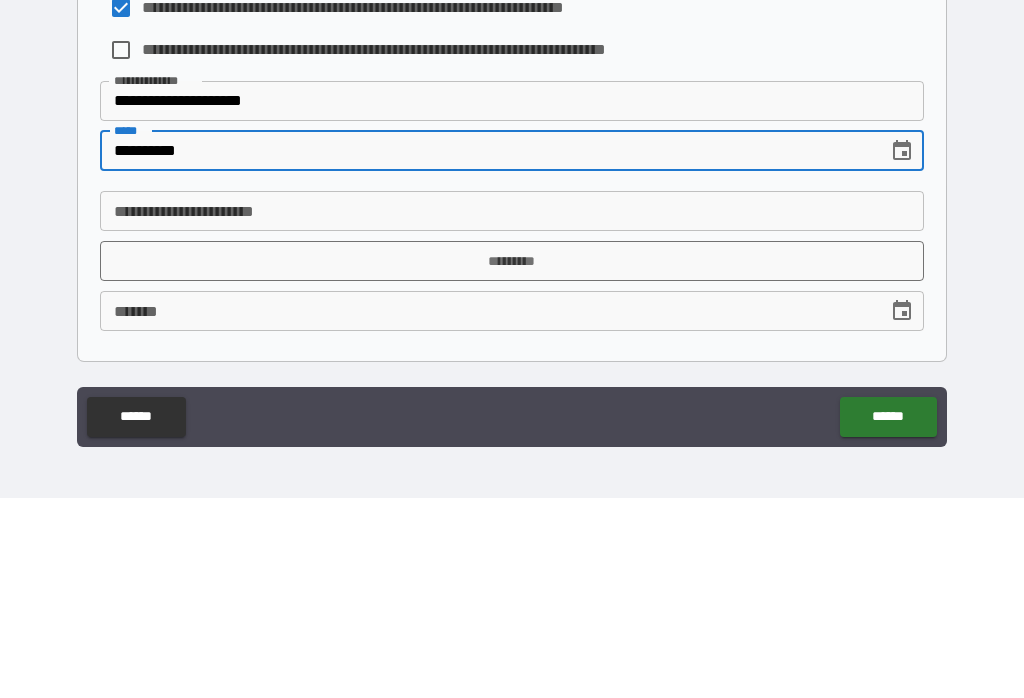 scroll, scrollTop: 1051, scrollLeft: 0, axis: vertical 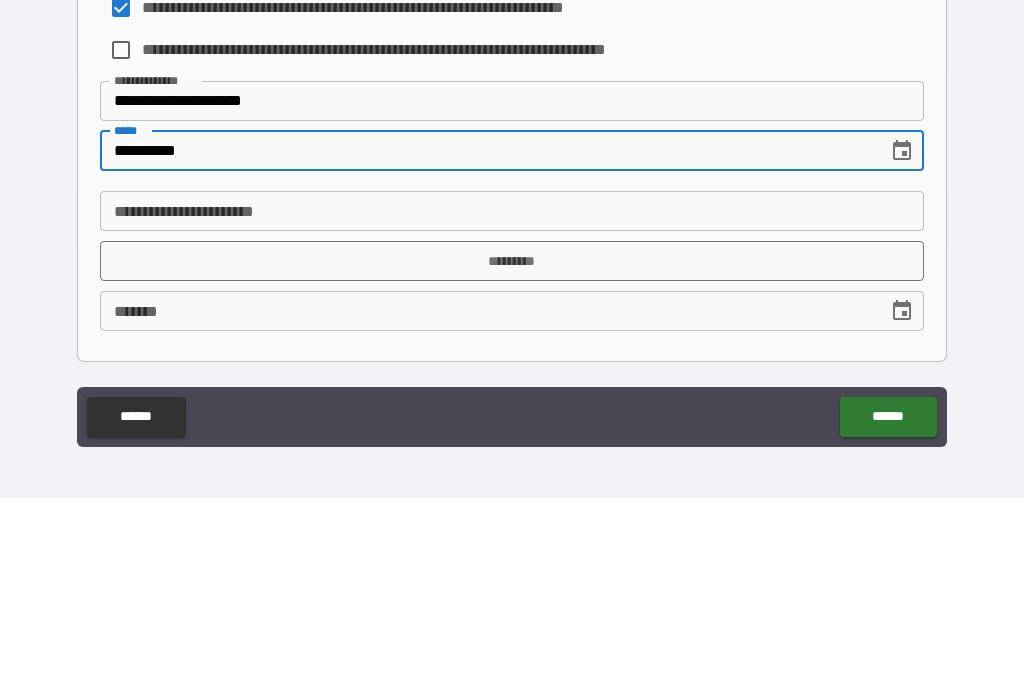 type on "**********" 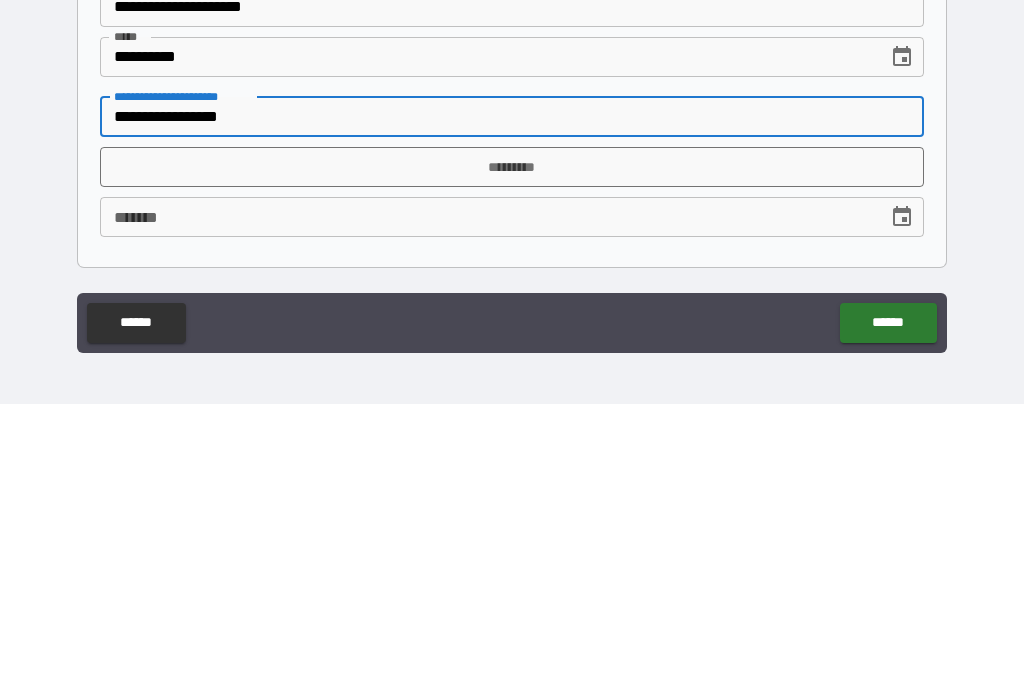 type on "**********" 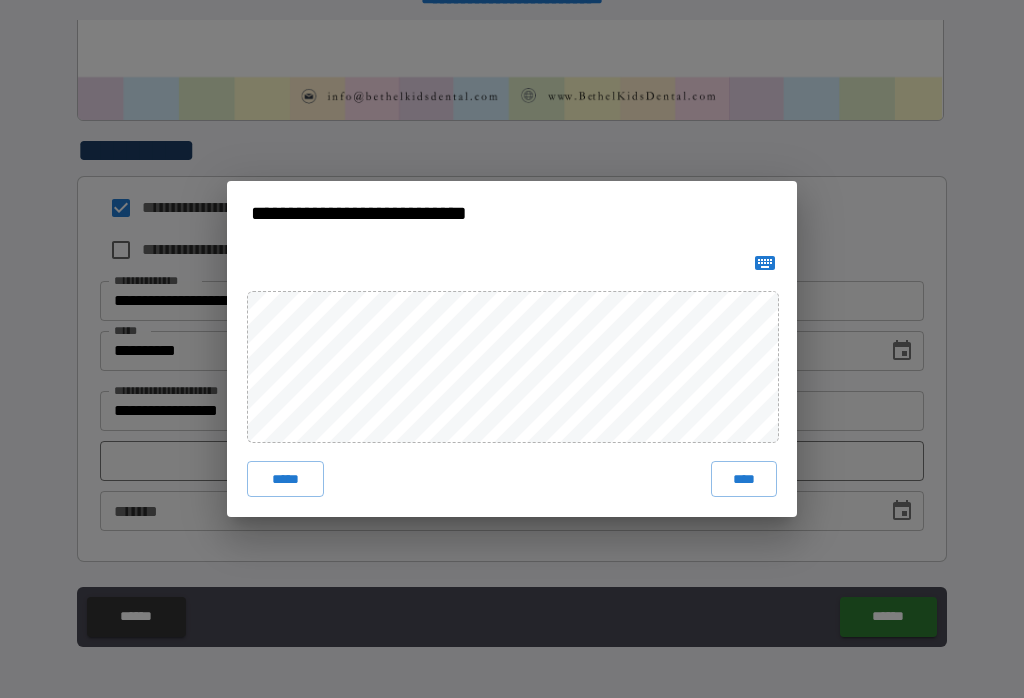click on "****" at bounding box center [744, 479] 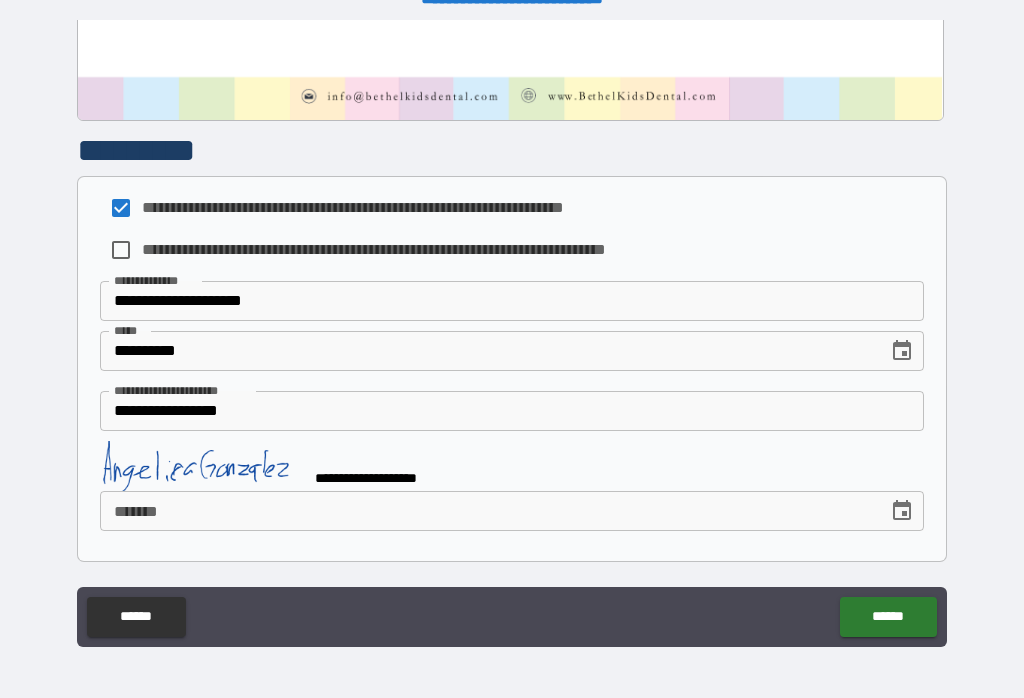 scroll, scrollTop: 1041, scrollLeft: 0, axis: vertical 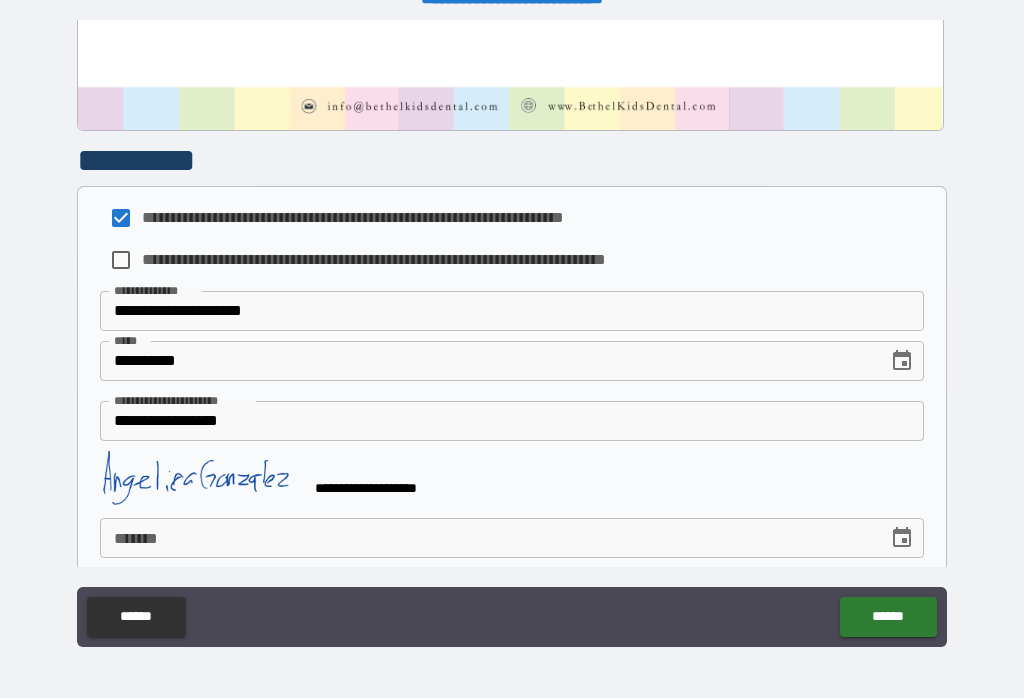 click on "*****   *" at bounding box center [487, 538] 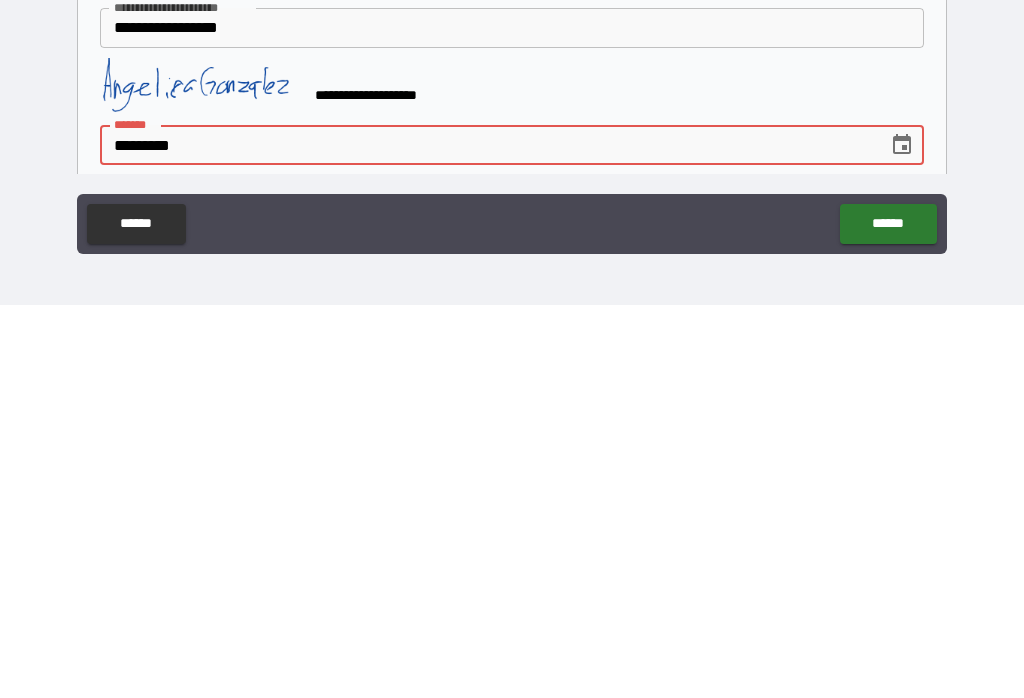 type on "**********" 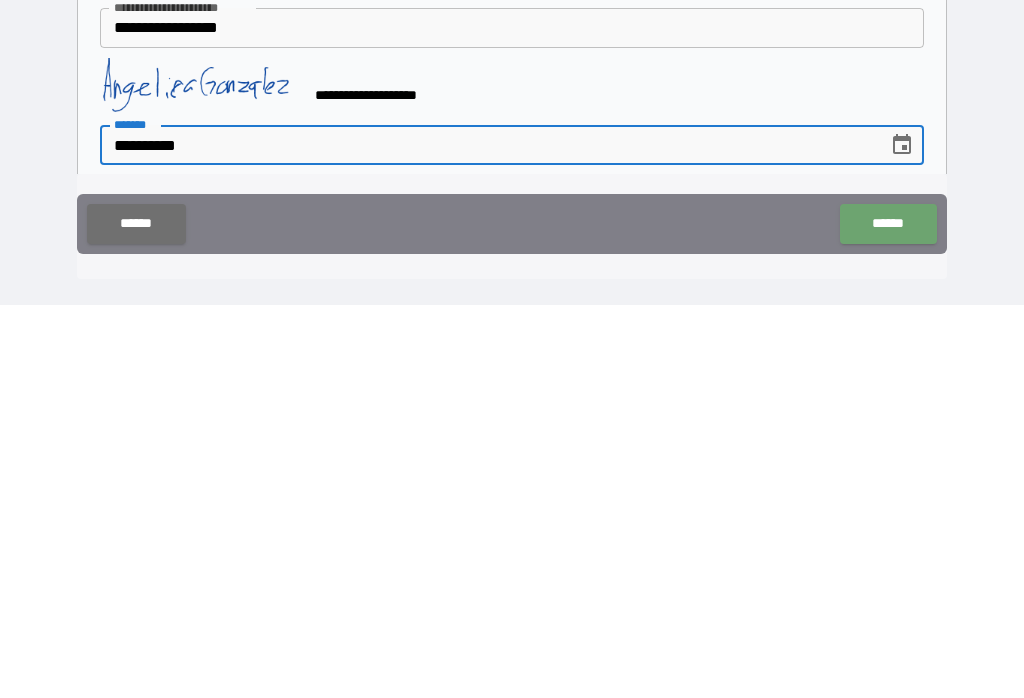 click on "******" at bounding box center (888, 617) 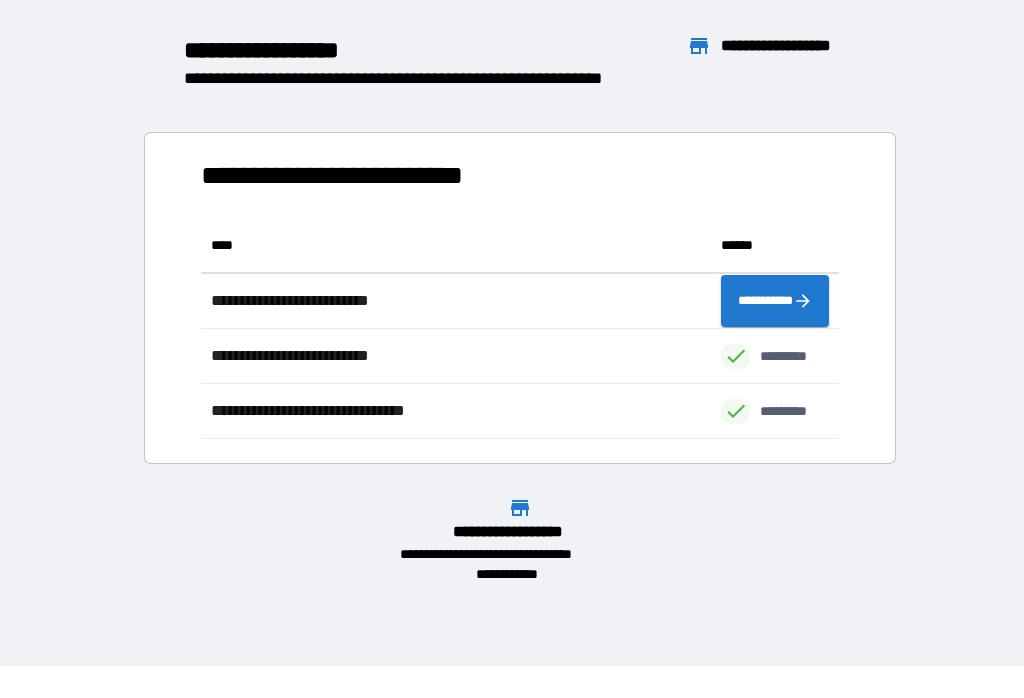 scroll, scrollTop: 221, scrollLeft: 638, axis: both 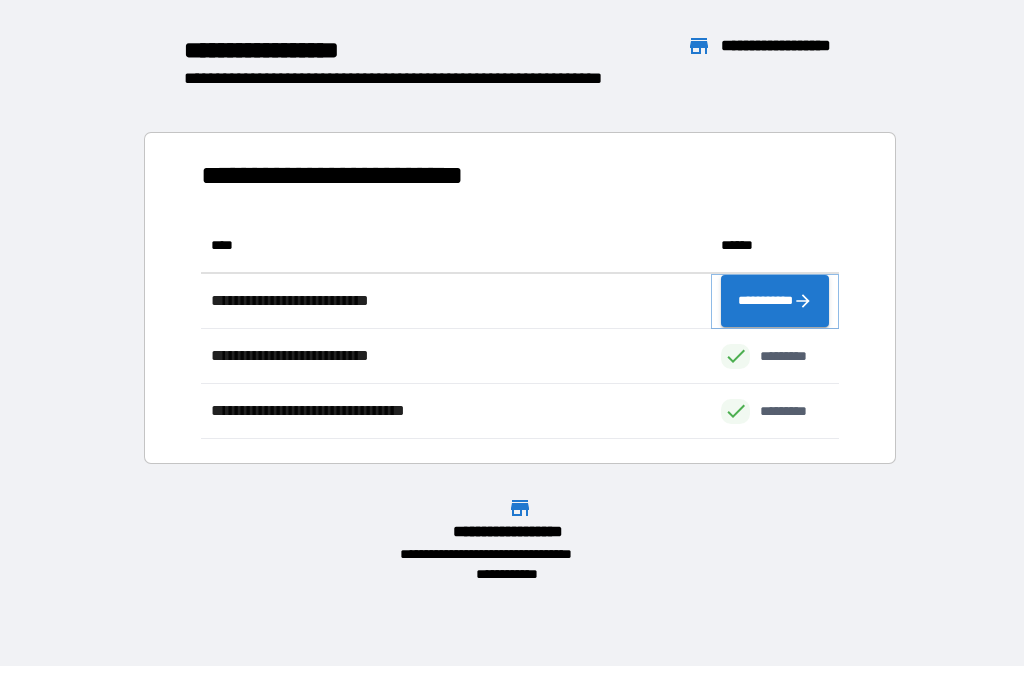 click on "**********" at bounding box center (775, 301) 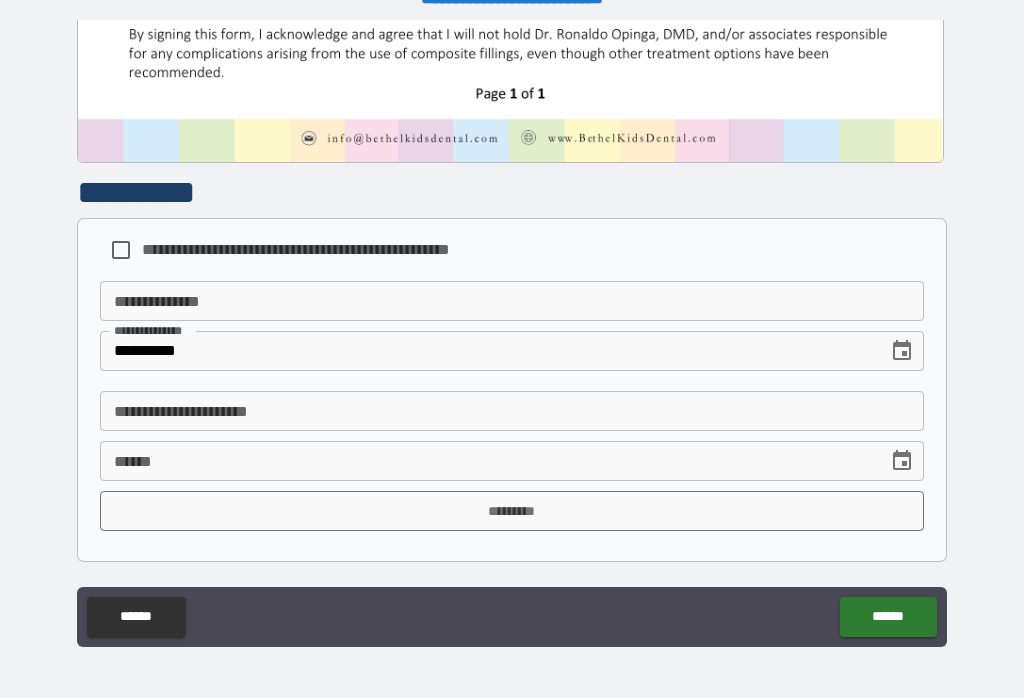 scroll, scrollTop: 1009, scrollLeft: 0, axis: vertical 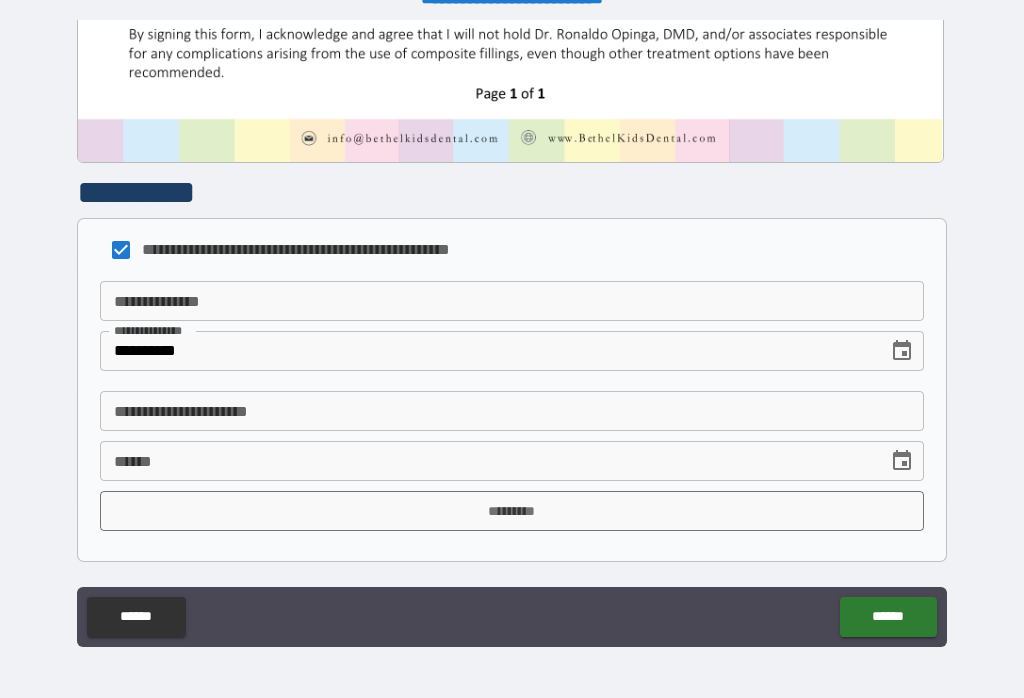 click on "**********" at bounding box center (512, 301) 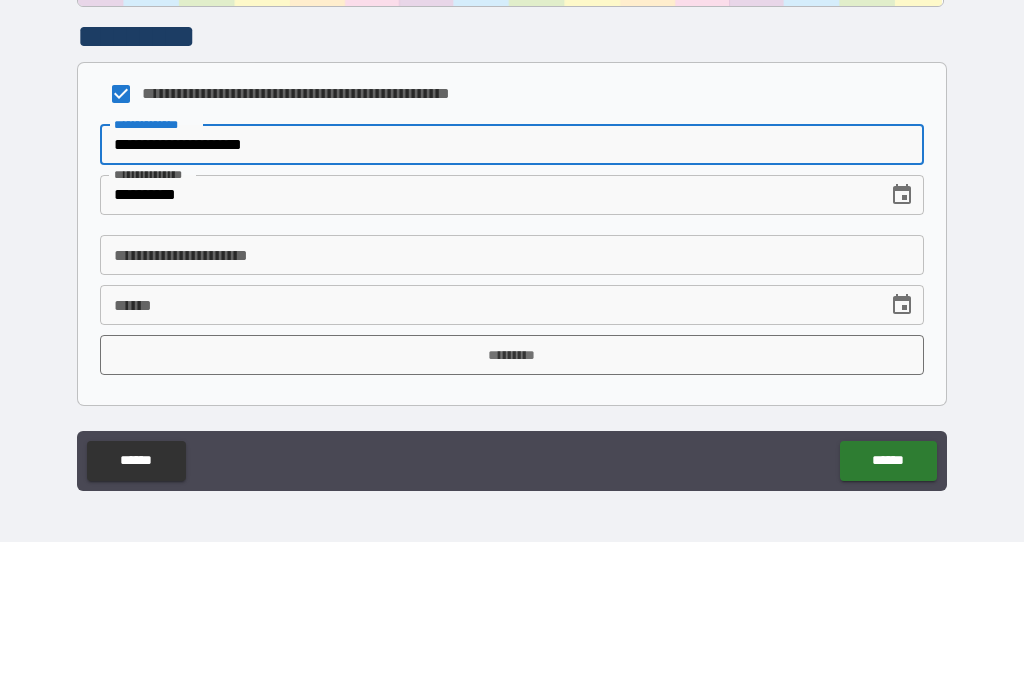 type on "**********" 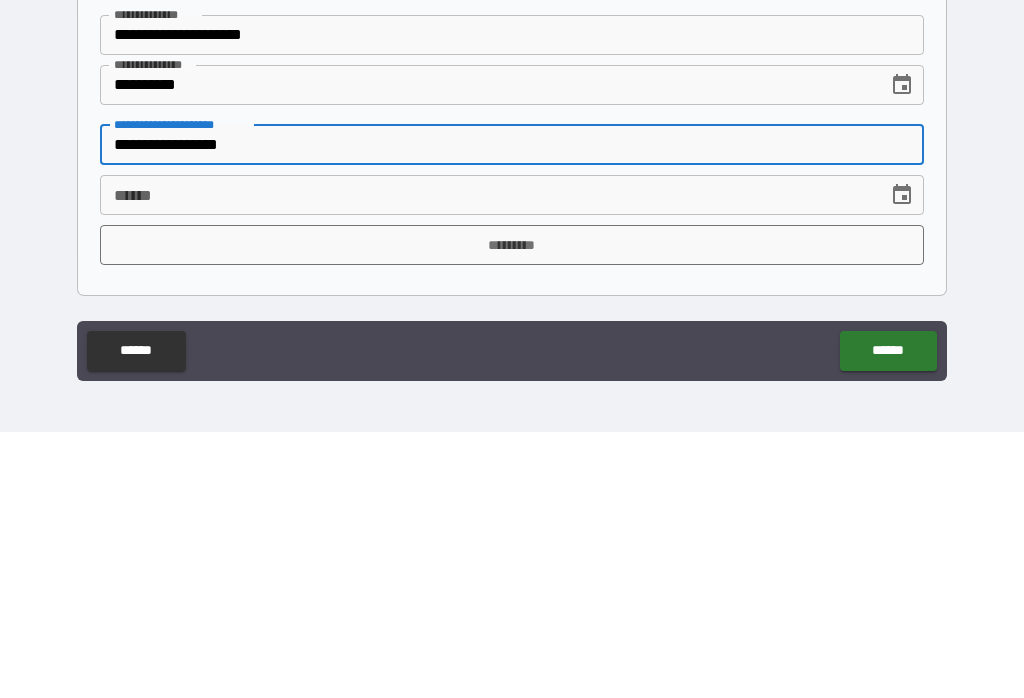 type on "**********" 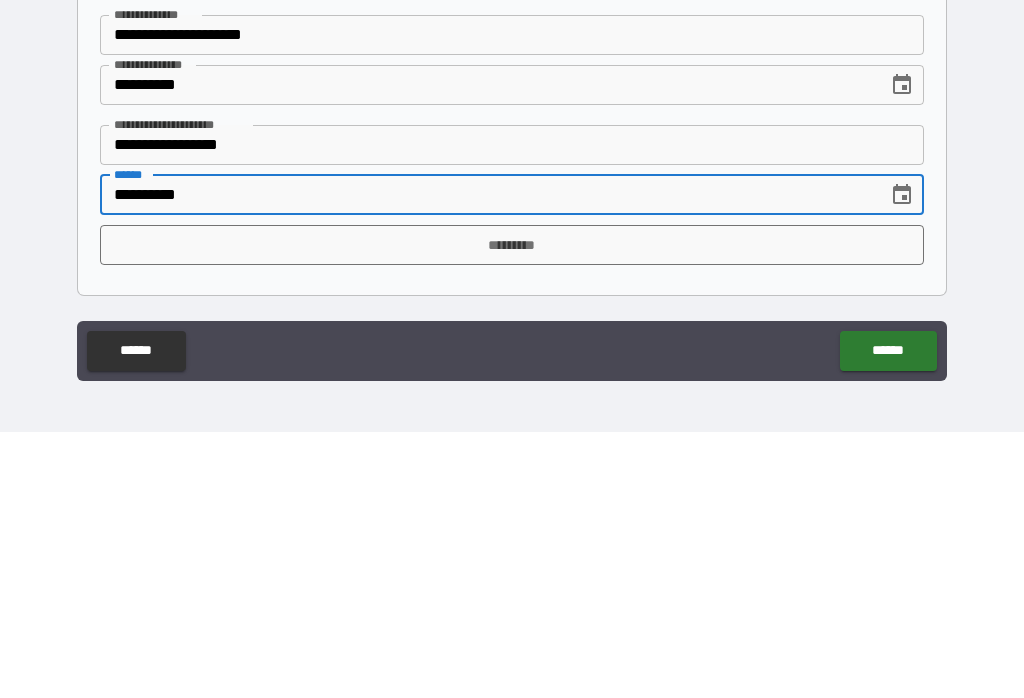 type on "**********" 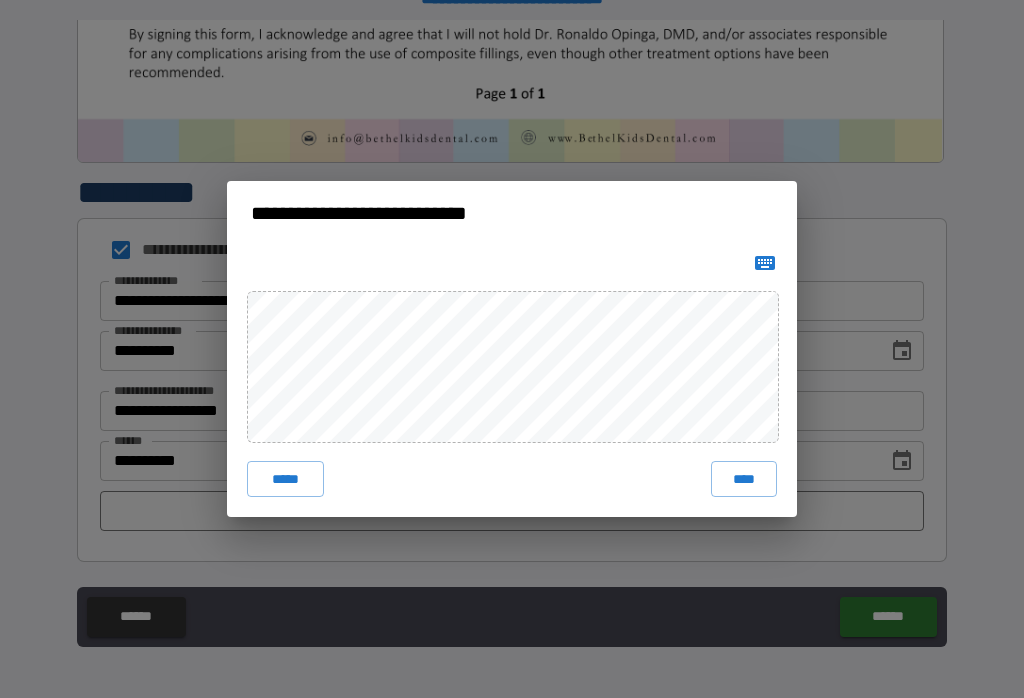 click on "****" at bounding box center [744, 479] 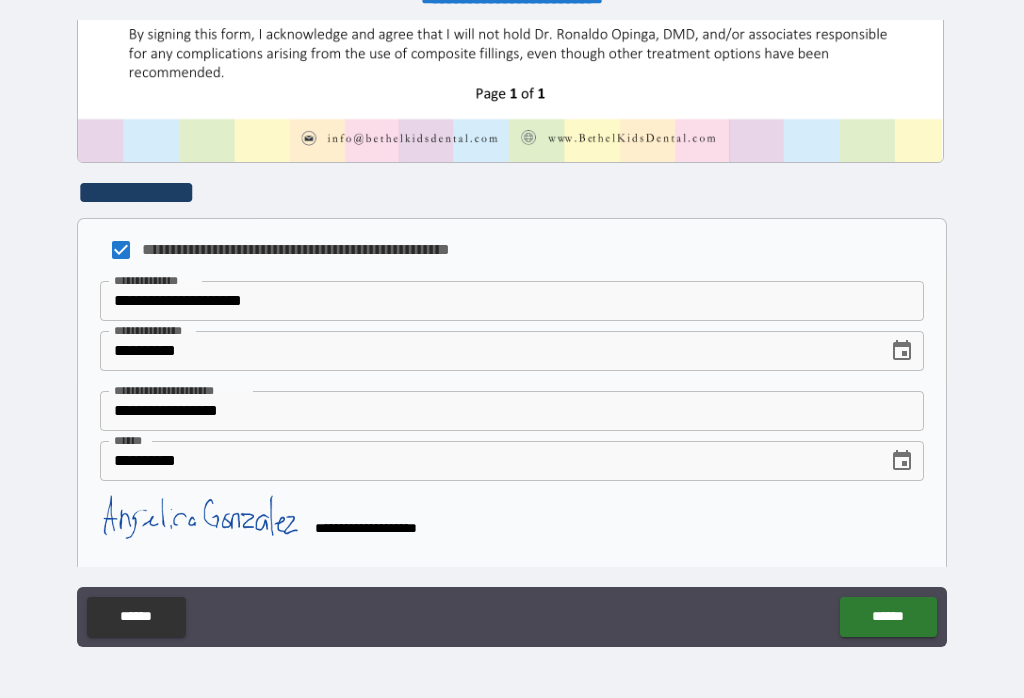 scroll, scrollTop: 999, scrollLeft: 0, axis: vertical 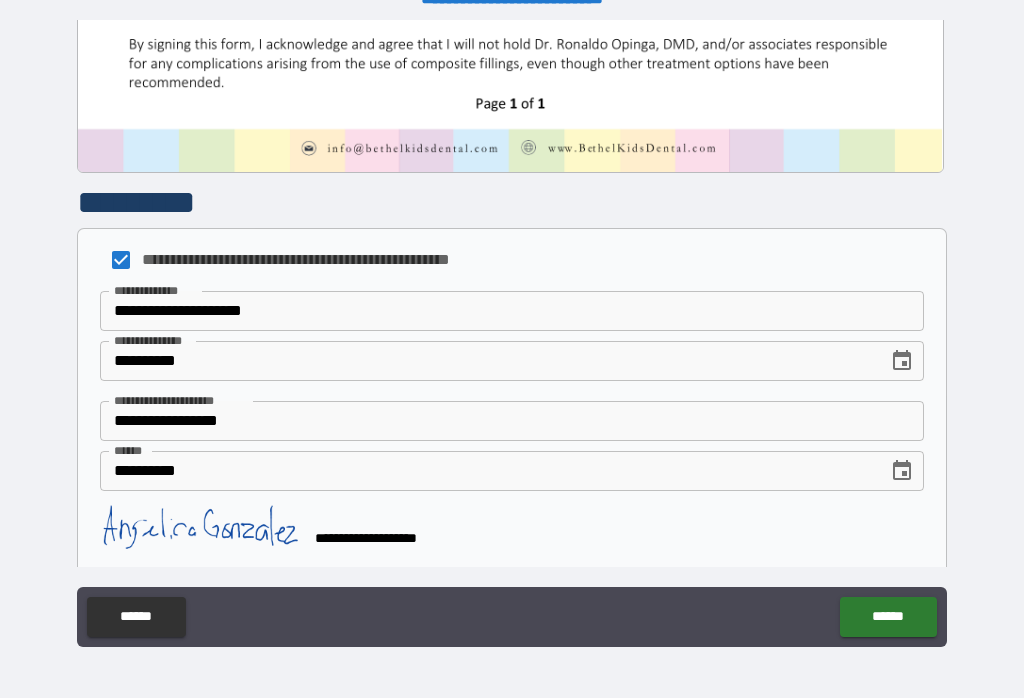 click on "******" at bounding box center [888, 617] 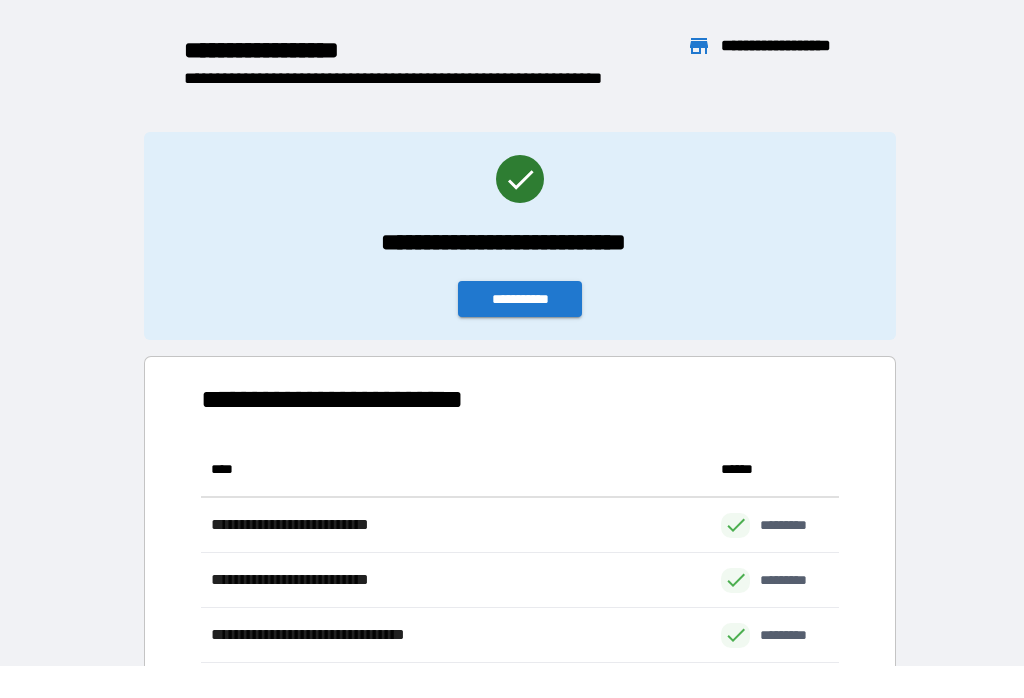 scroll, scrollTop: 1, scrollLeft: 1, axis: both 